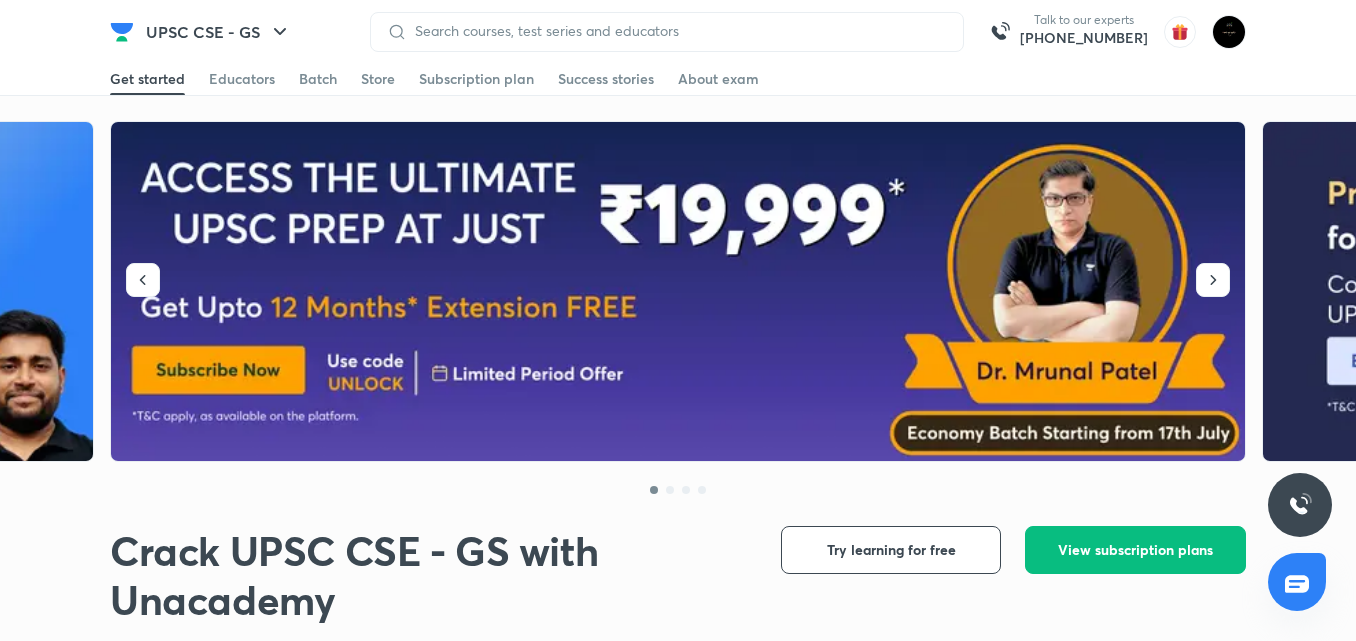 scroll, scrollTop: 0, scrollLeft: 0, axis: both 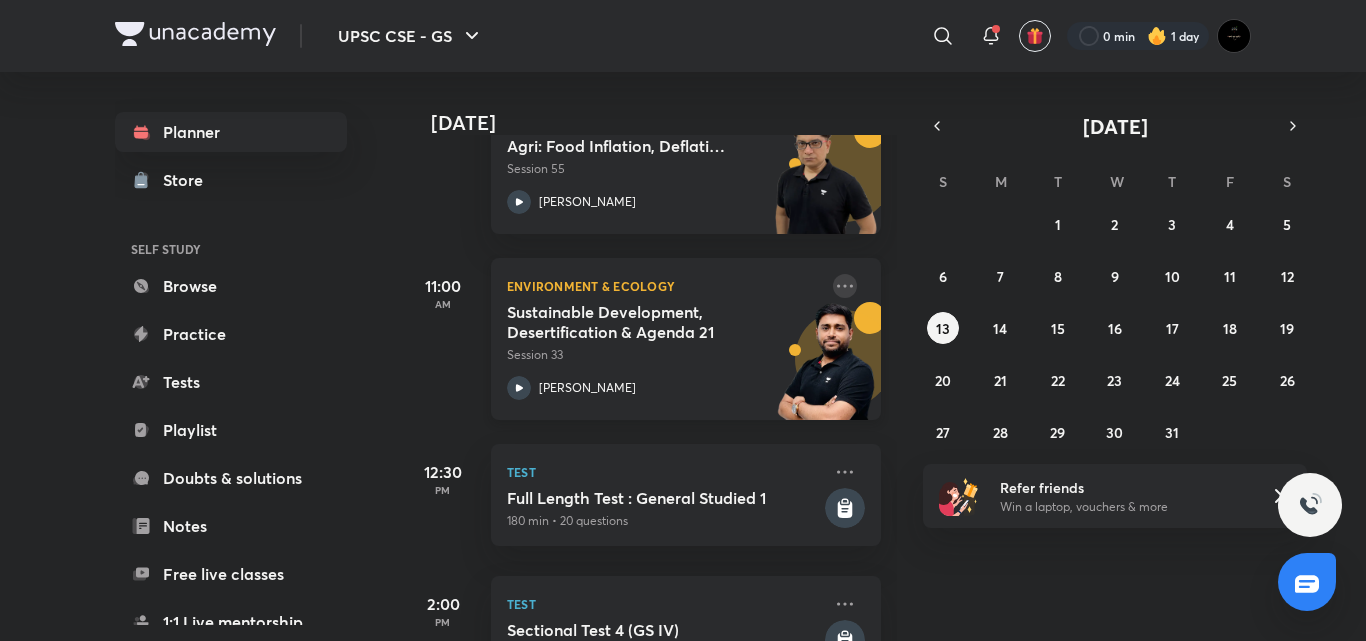 click 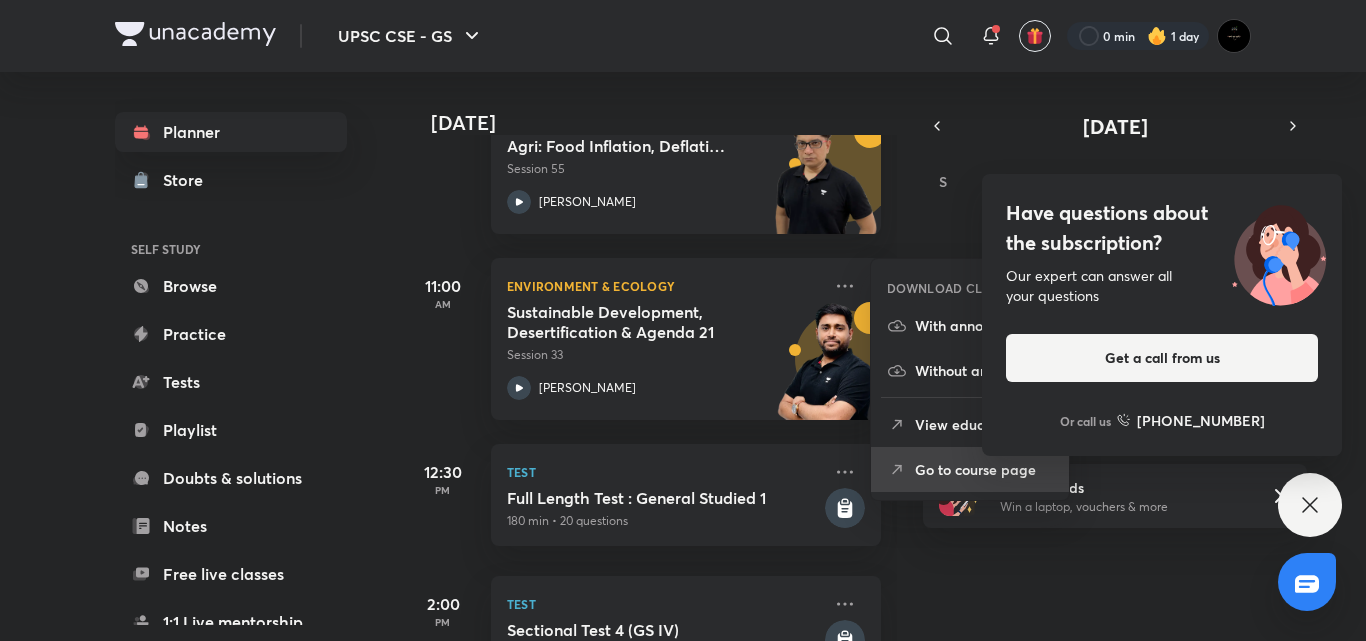 click 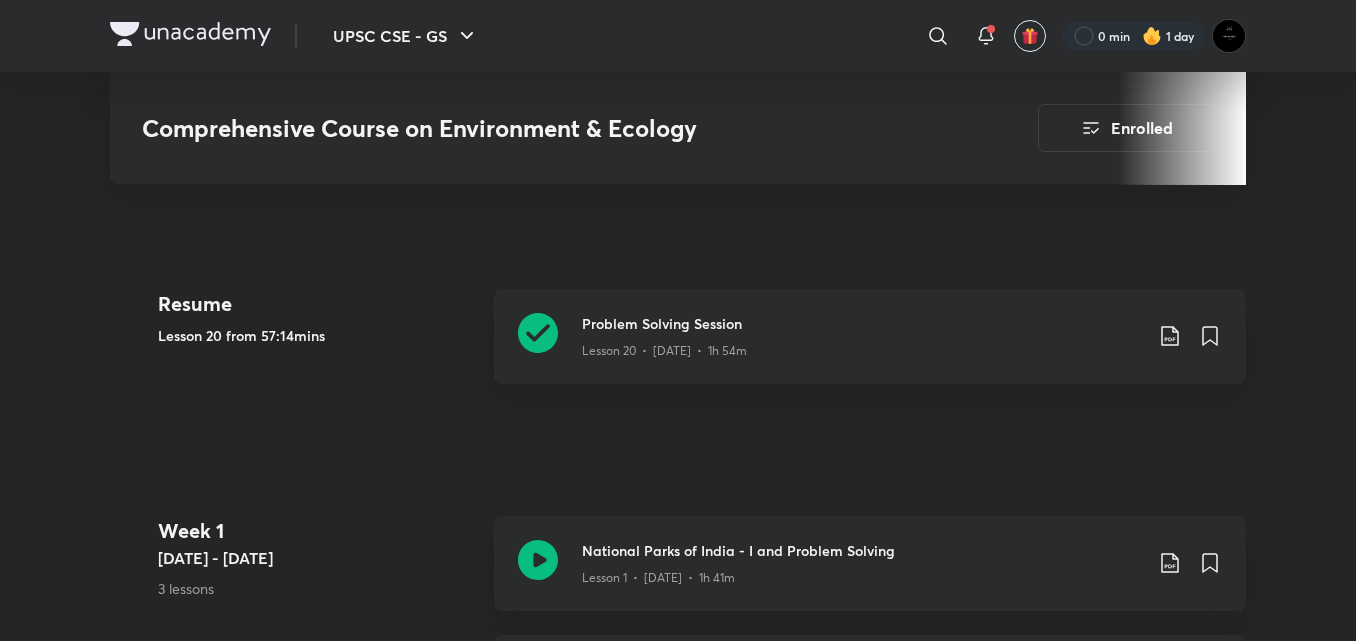scroll, scrollTop: 830, scrollLeft: 0, axis: vertical 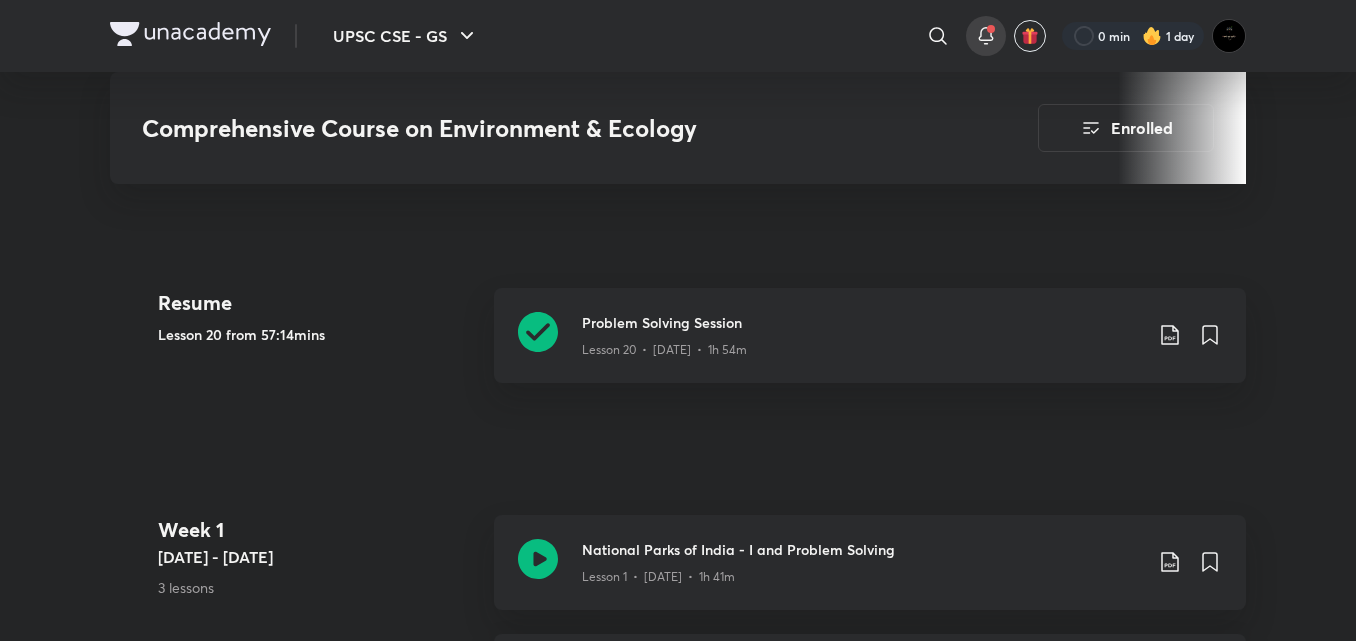 click 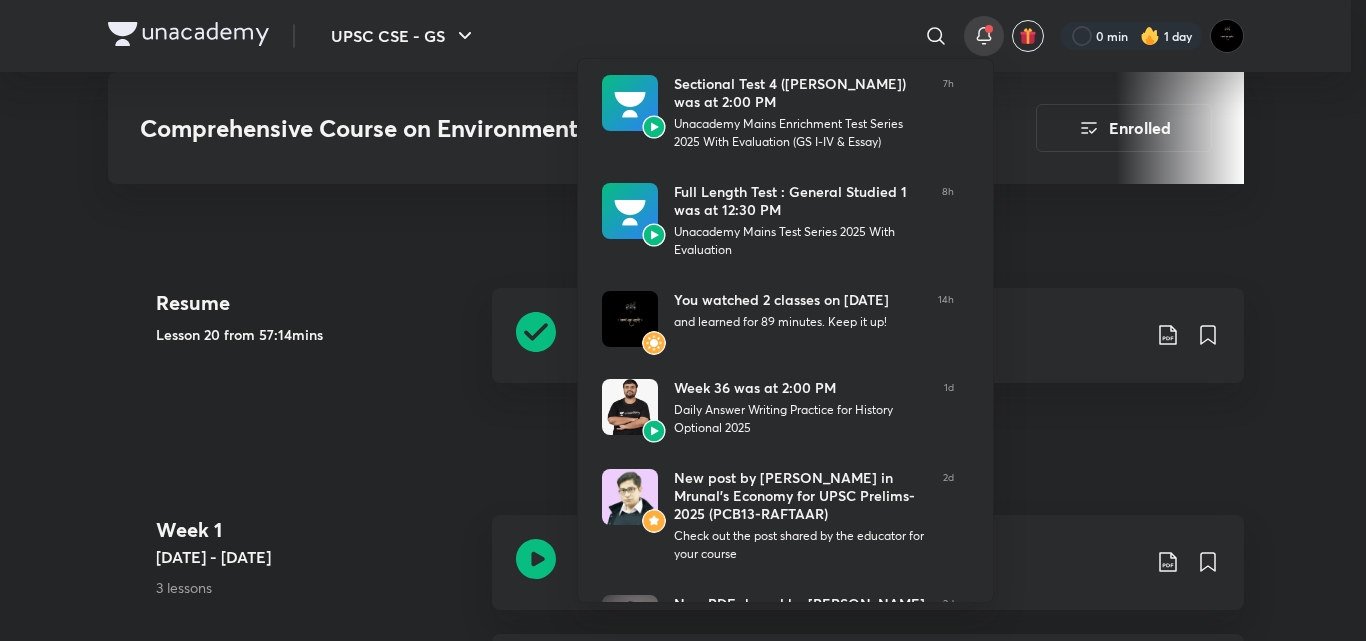 click at bounding box center (683, 320) 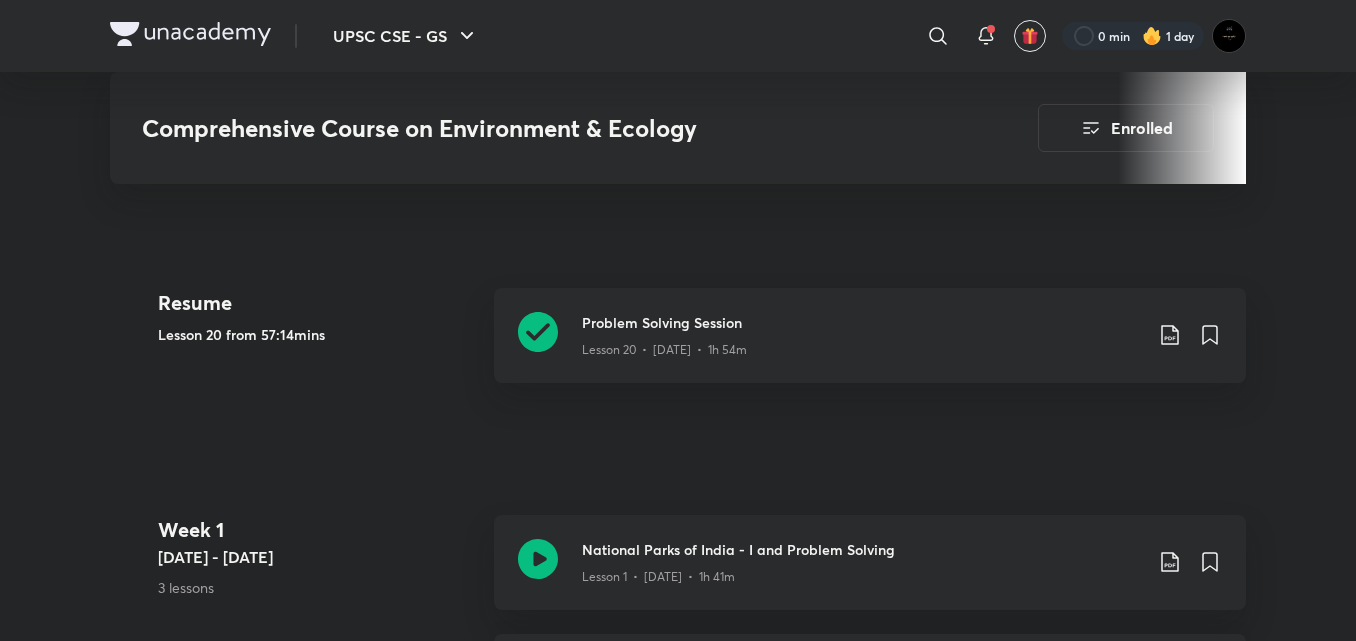 click at bounding box center (190, 34) 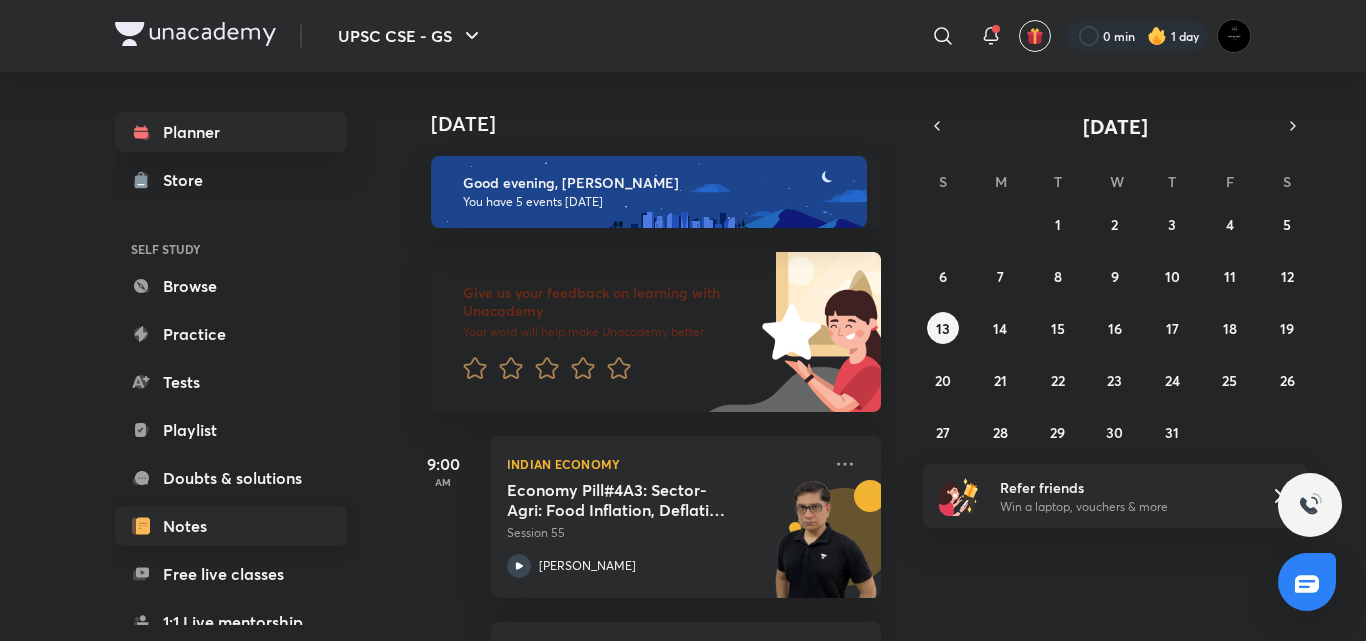 scroll, scrollTop: 0, scrollLeft: 0, axis: both 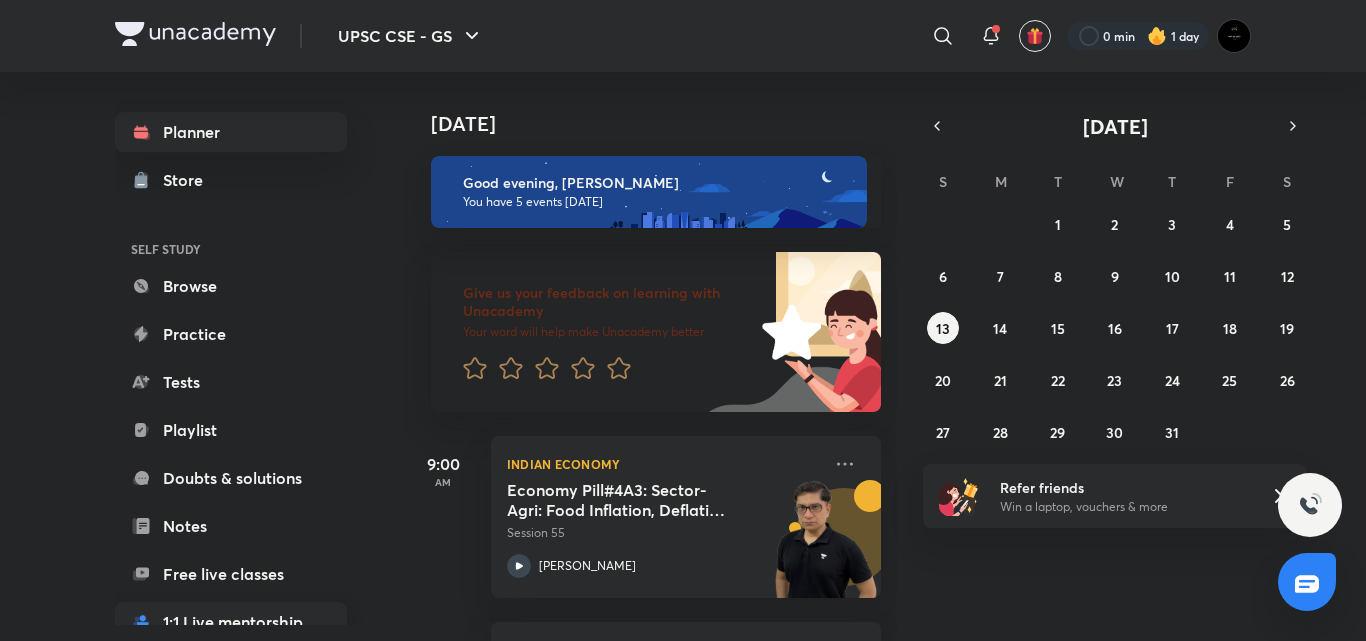 click on "1:1 Live mentorship" at bounding box center [231, 622] 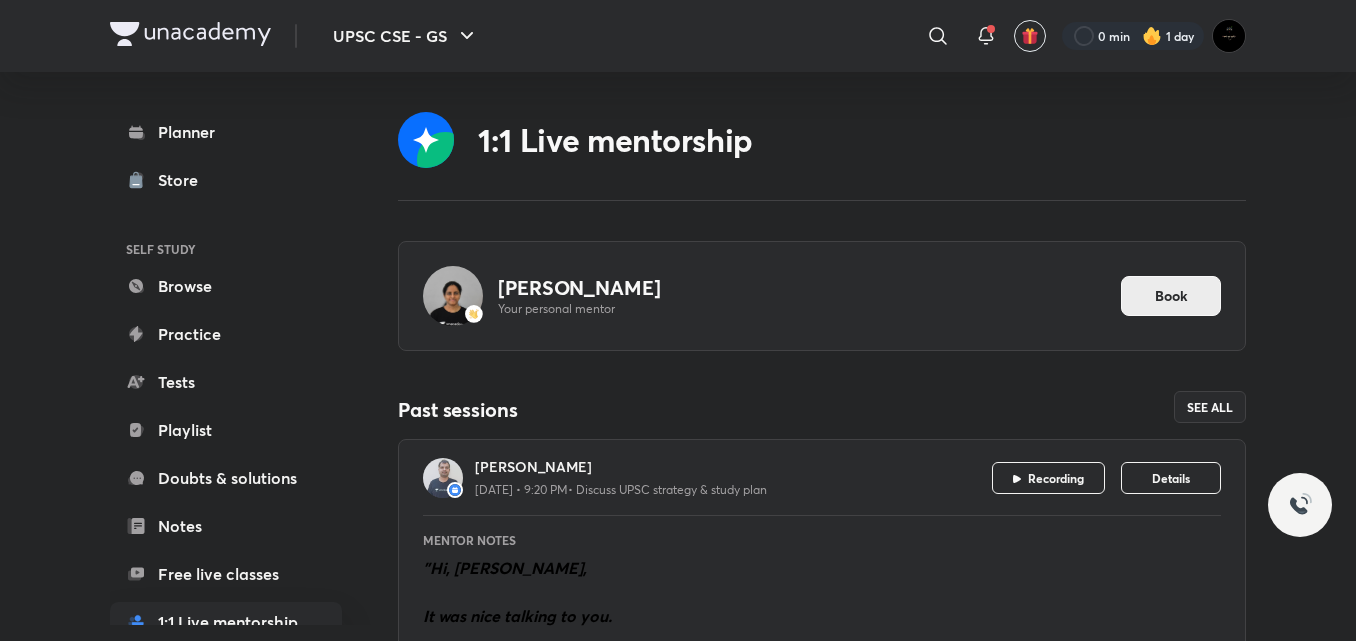 click on "Book" at bounding box center [1171, 296] 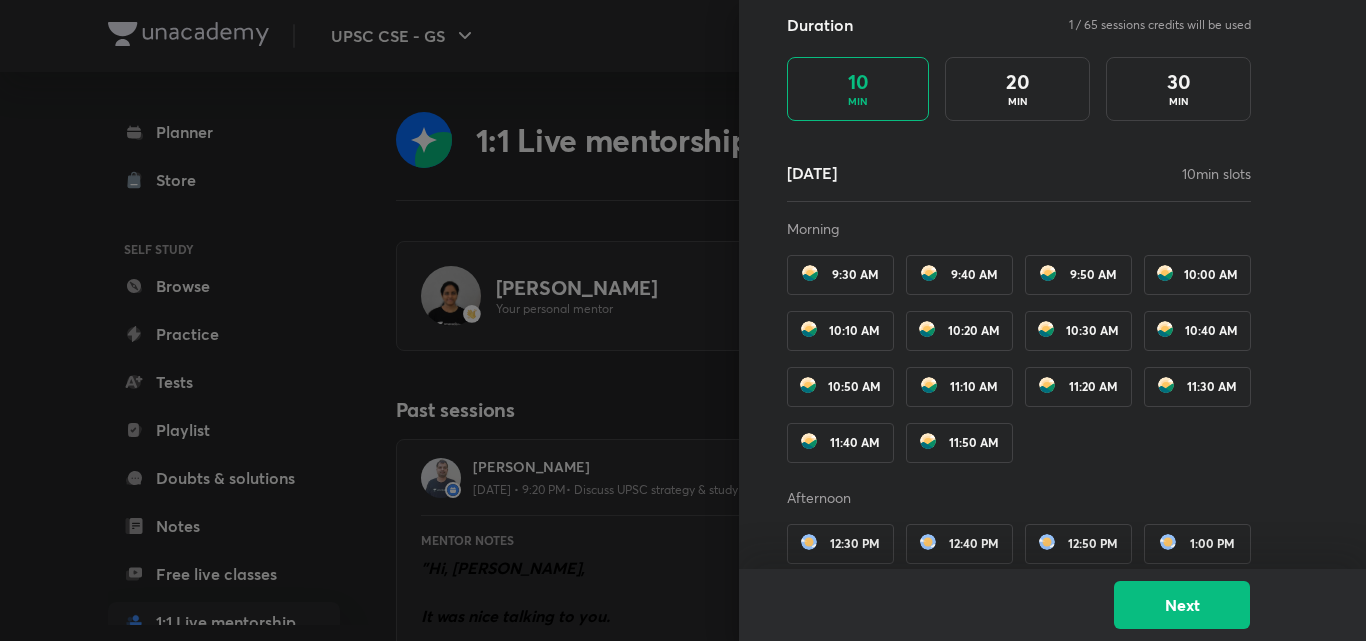 scroll, scrollTop: 154, scrollLeft: 0, axis: vertical 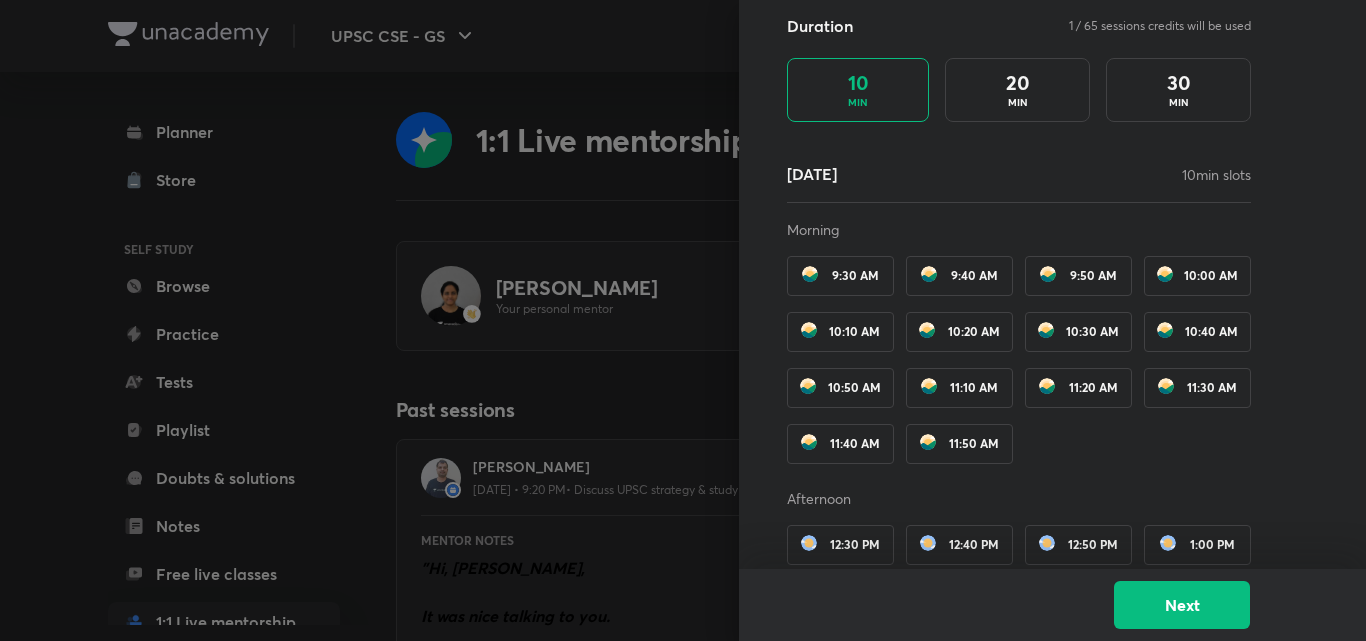click at bounding box center [810, 274] 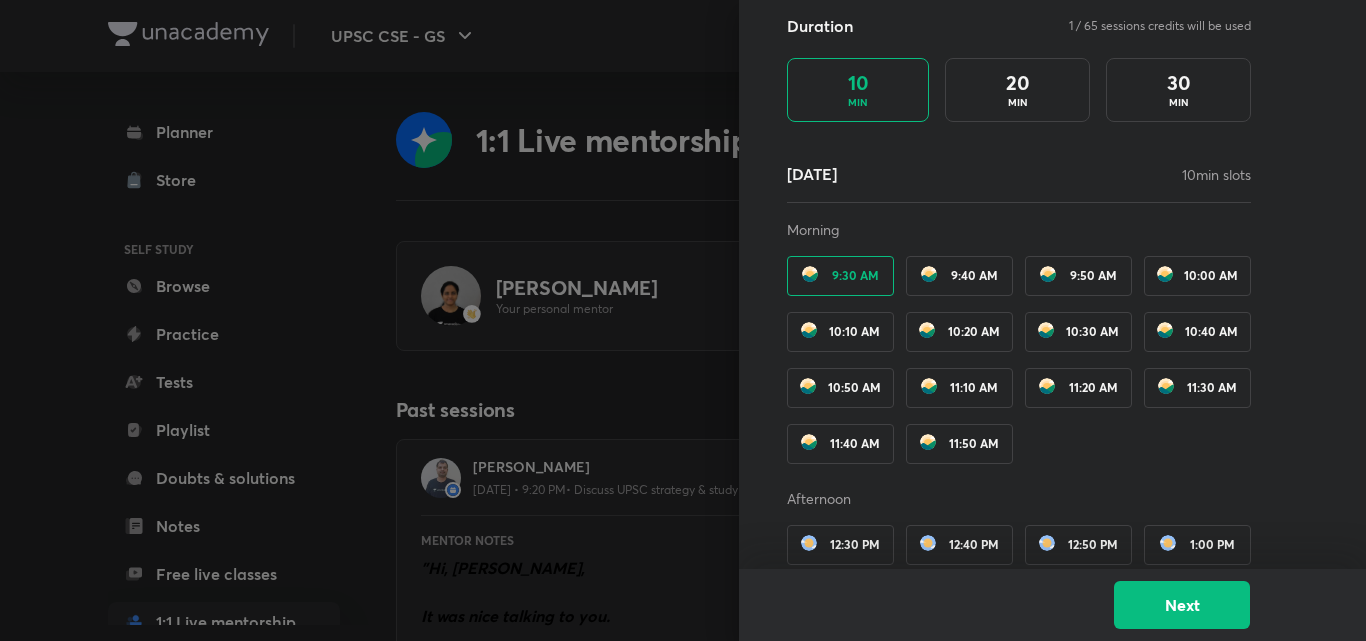 click at bounding box center (810, 274) 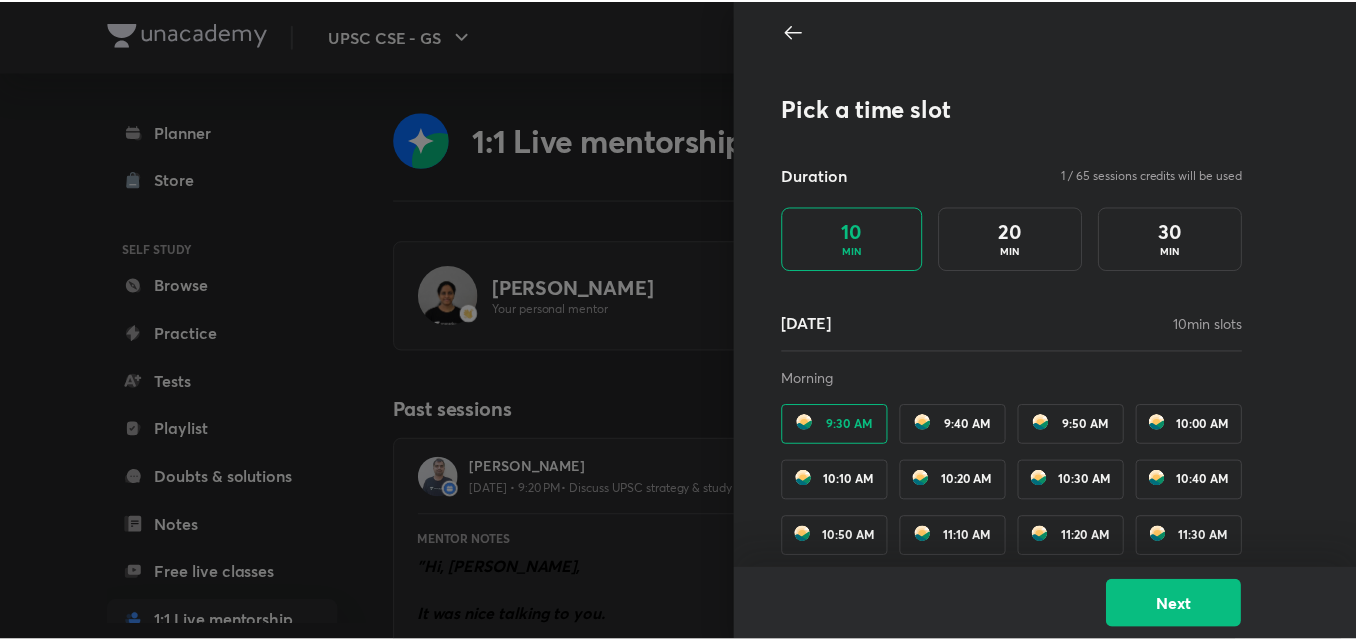 scroll, scrollTop: 0, scrollLeft: 0, axis: both 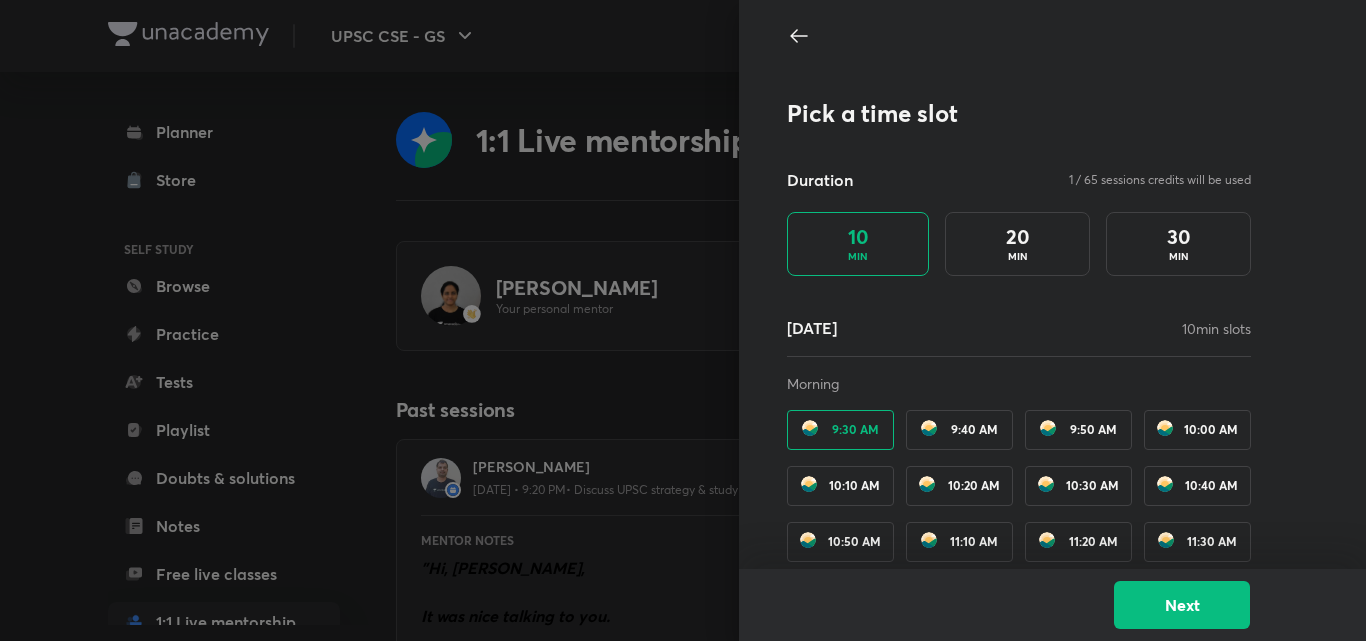 click 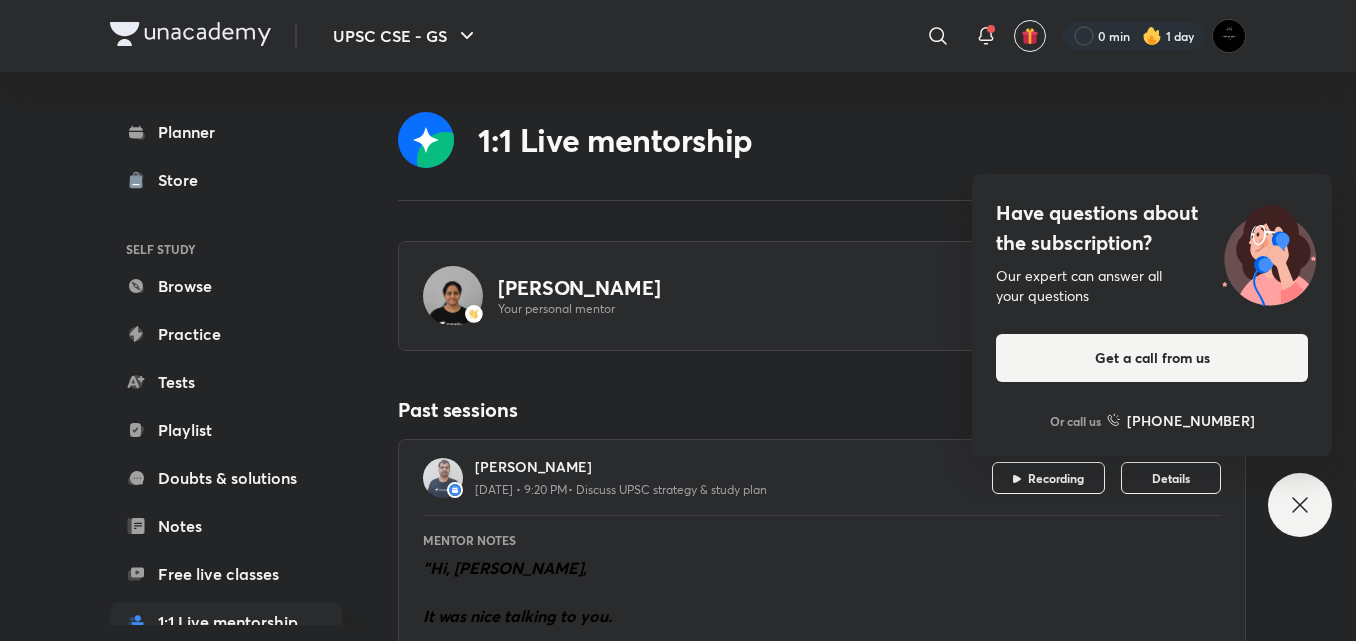 click 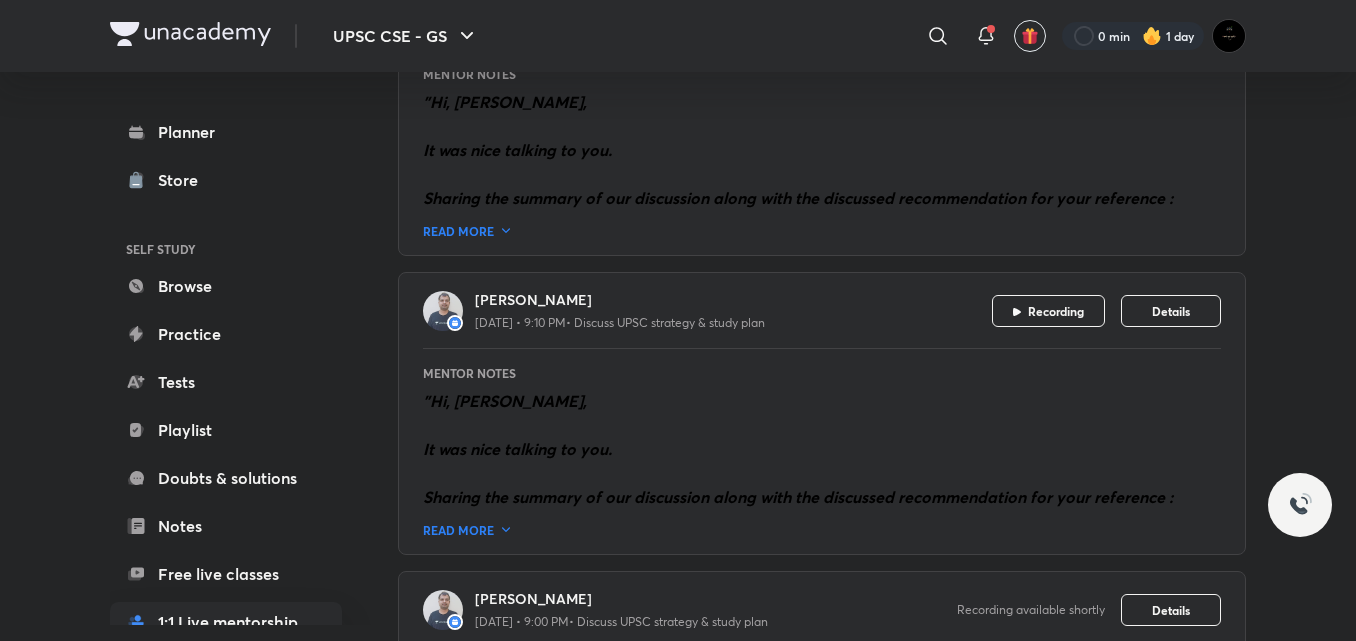 scroll, scrollTop: 297, scrollLeft: 0, axis: vertical 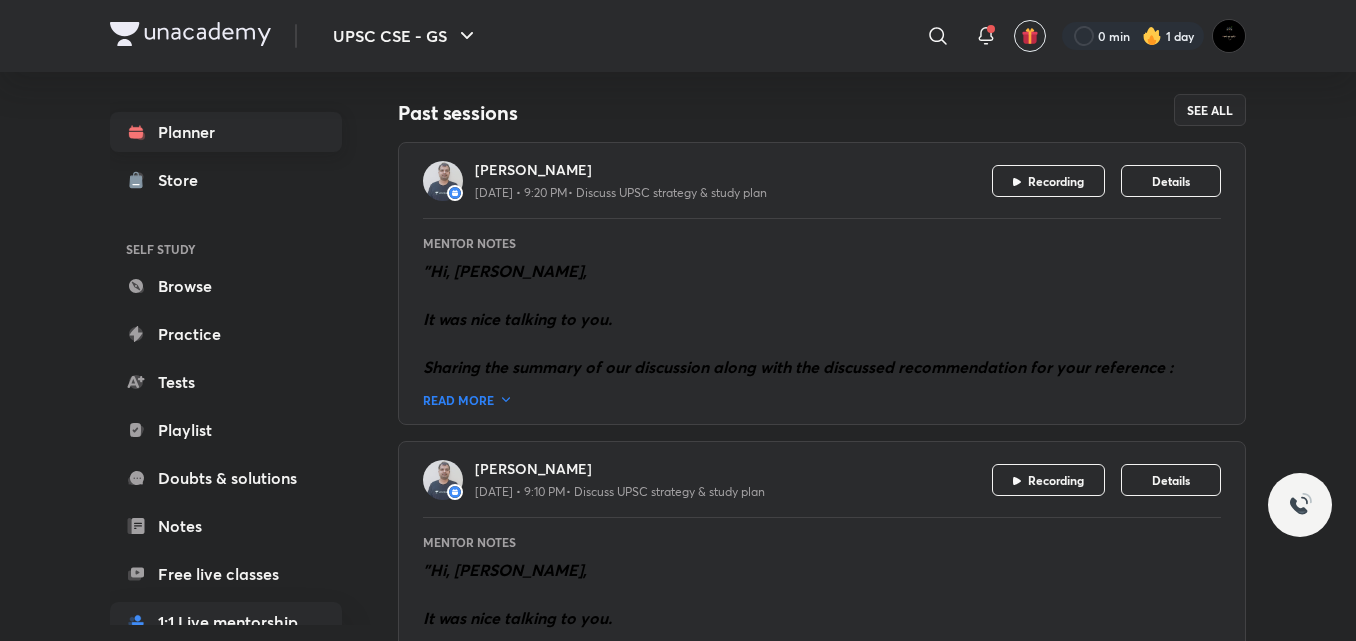 click on "Planner" at bounding box center [226, 132] 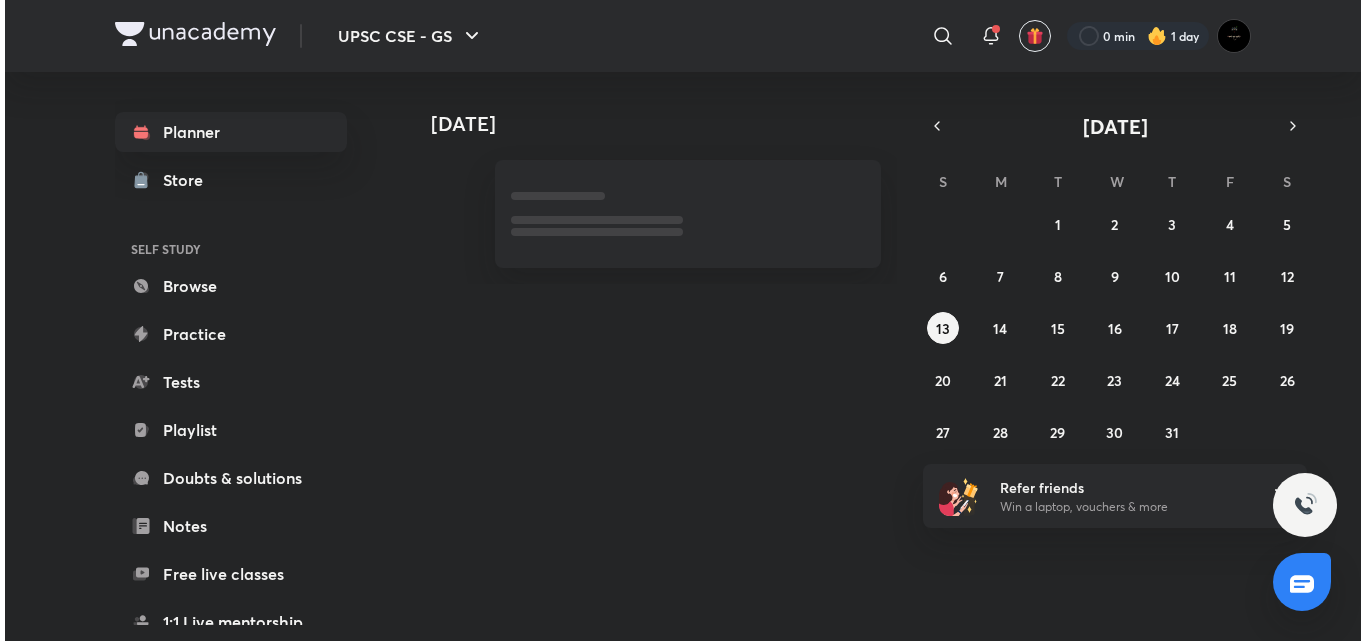 scroll, scrollTop: 0, scrollLeft: 0, axis: both 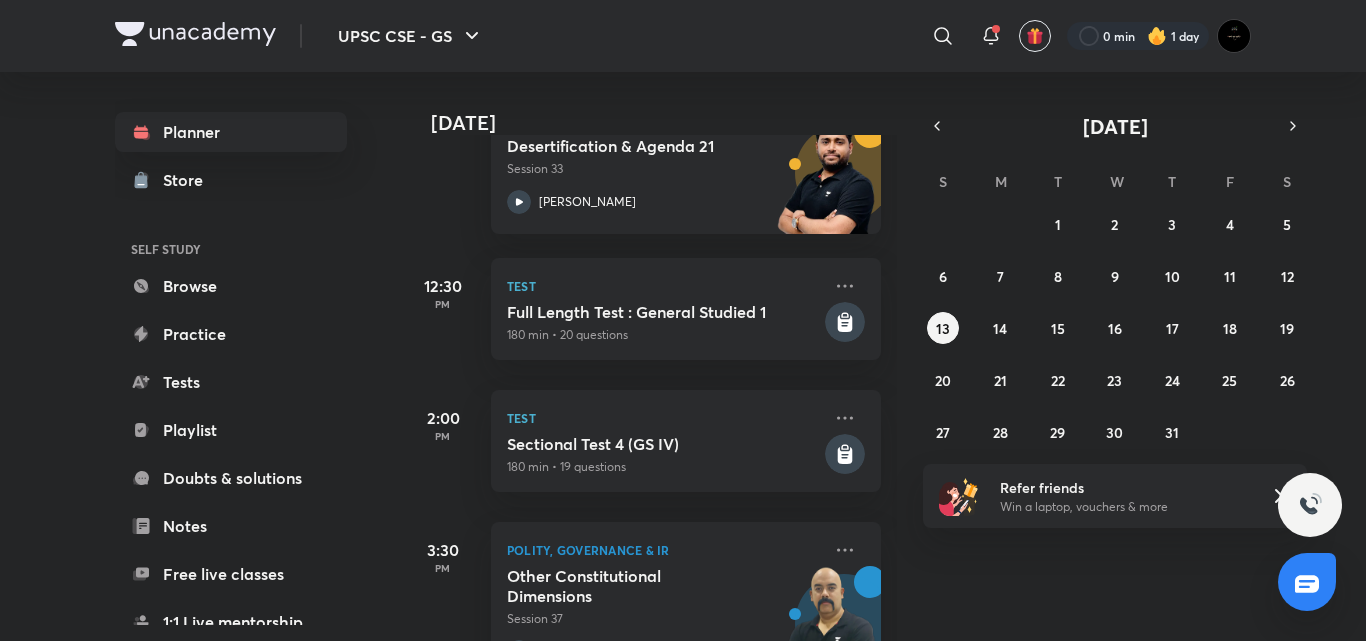 drag, startPoint x: 441, startPoint y: 361, endPoint x: 453, endPoint y: 347, distance: 18.439089 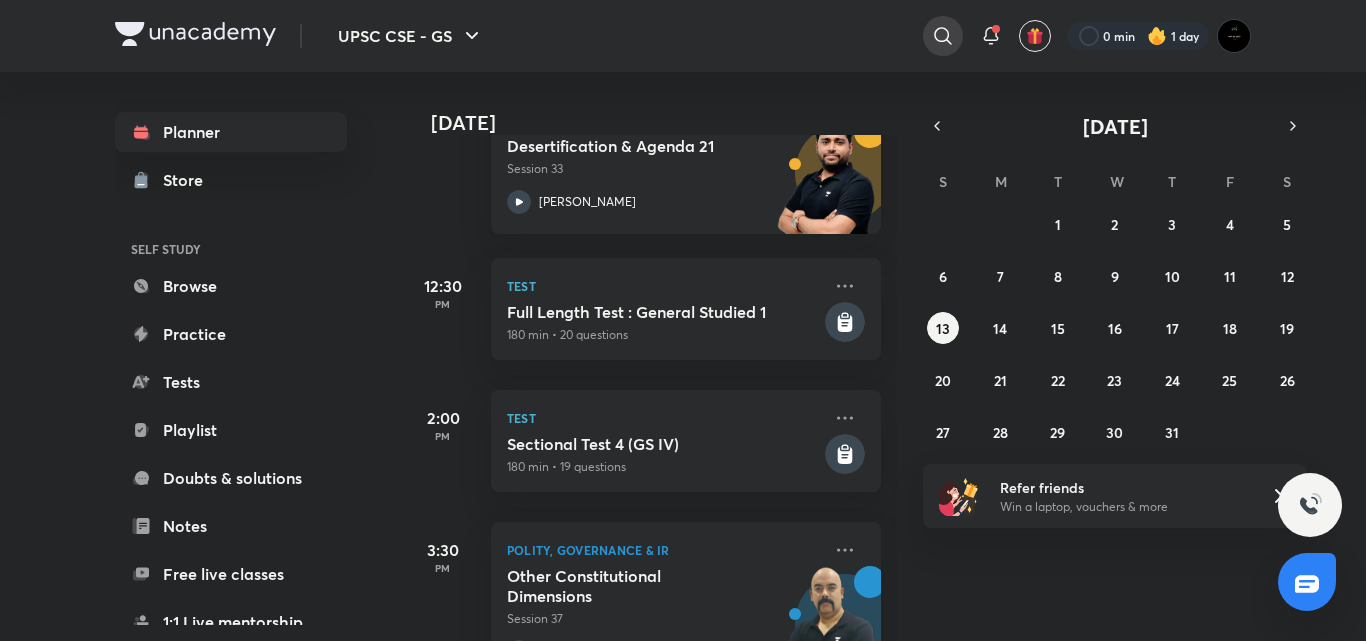 click 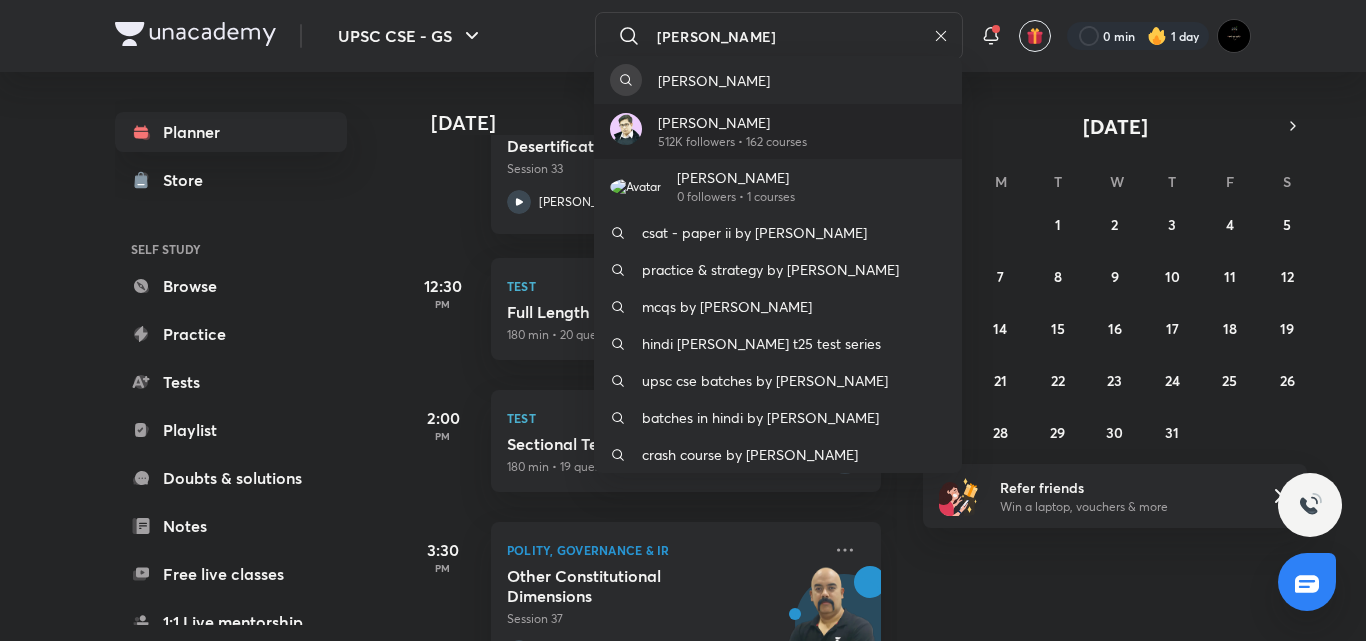 type on "[PERSON_NAME]" 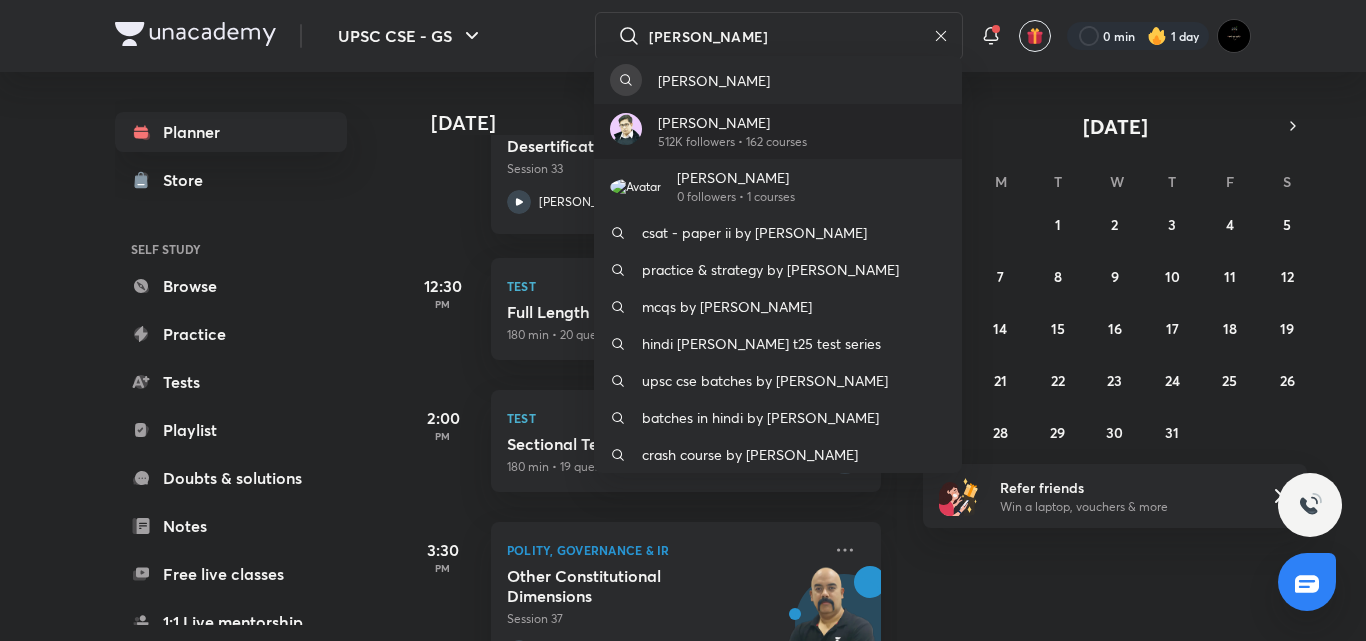 click on "[PERSON_NAME] 512K followers • 162 courses" at bounding box center (778, 131) 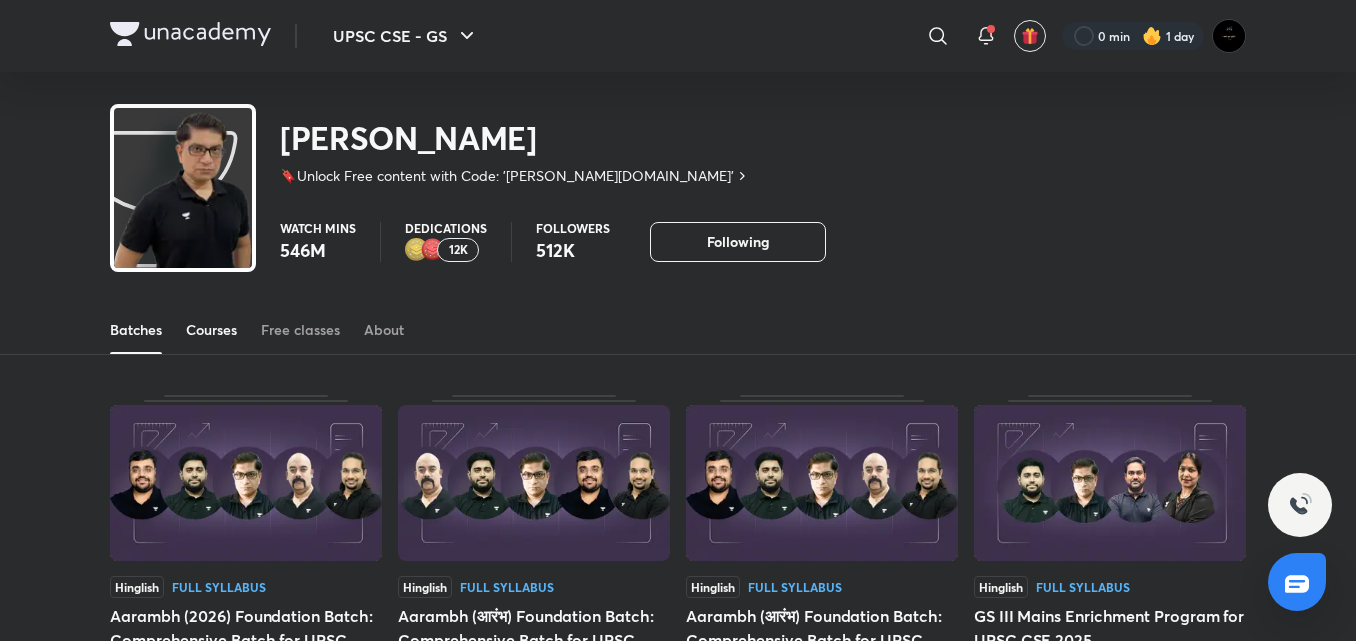 click on "Courses" at bounding box center [211, 330] 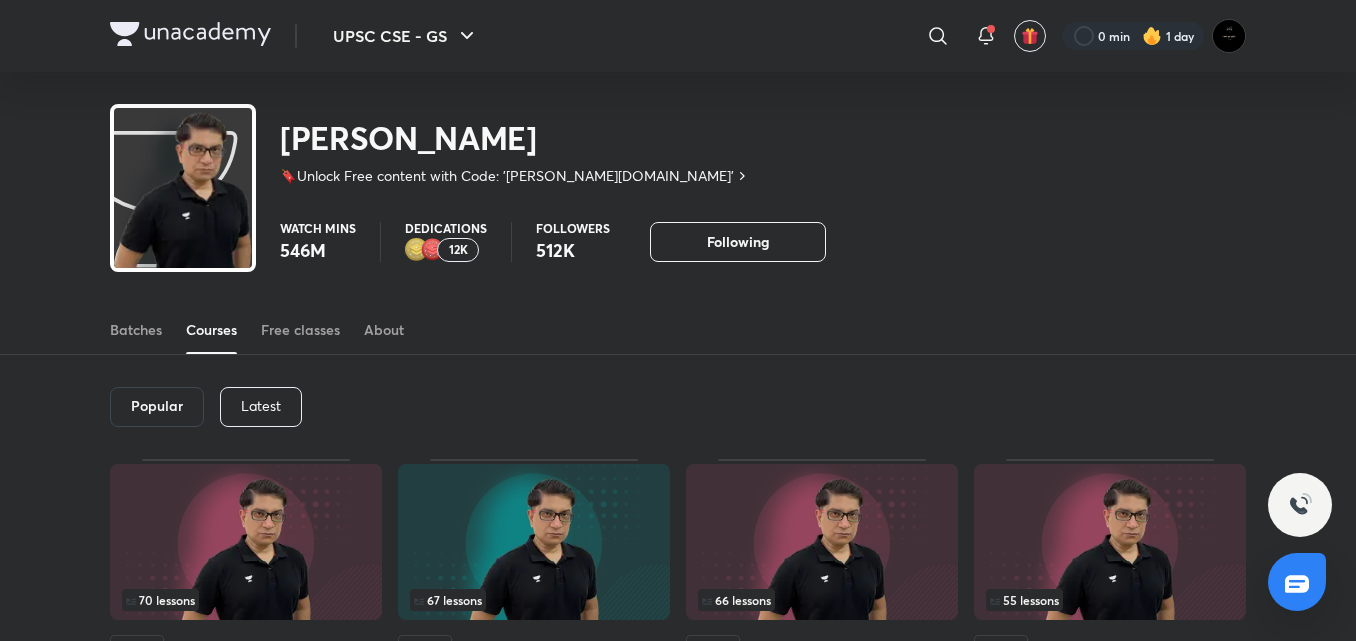 click on "Popular Latest" at bounding box center (678, 407) 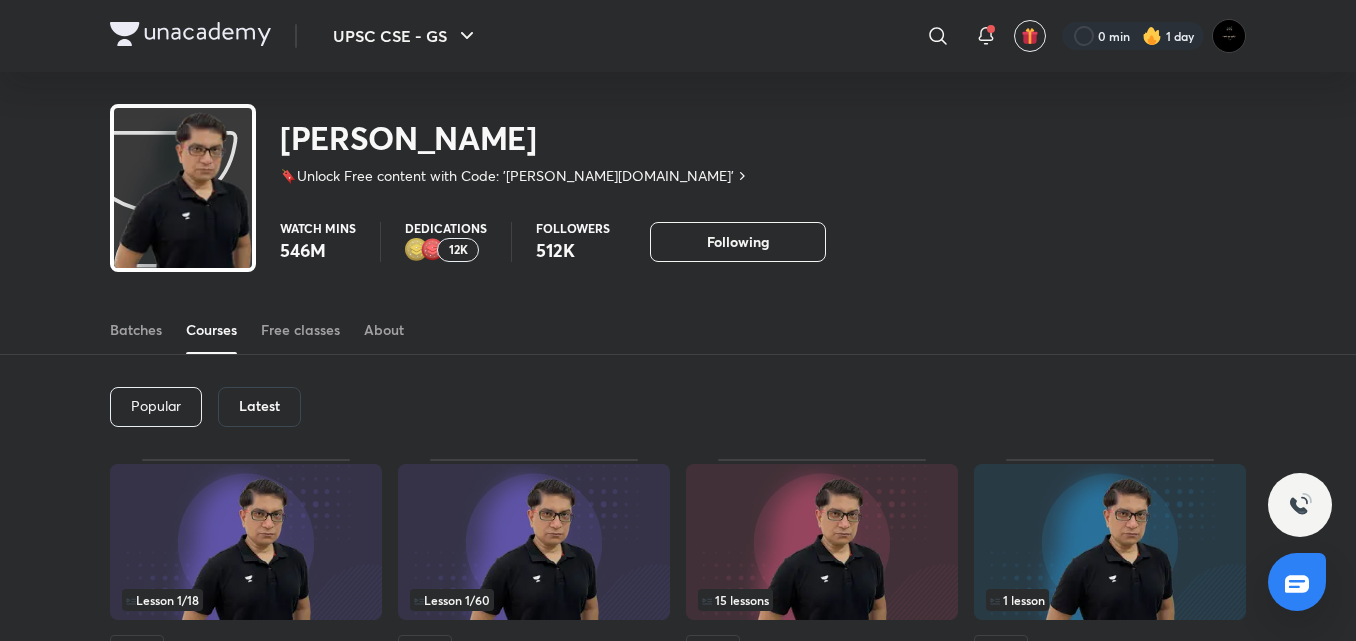 click on "Popular Latest" at bounding box center (678, 407) 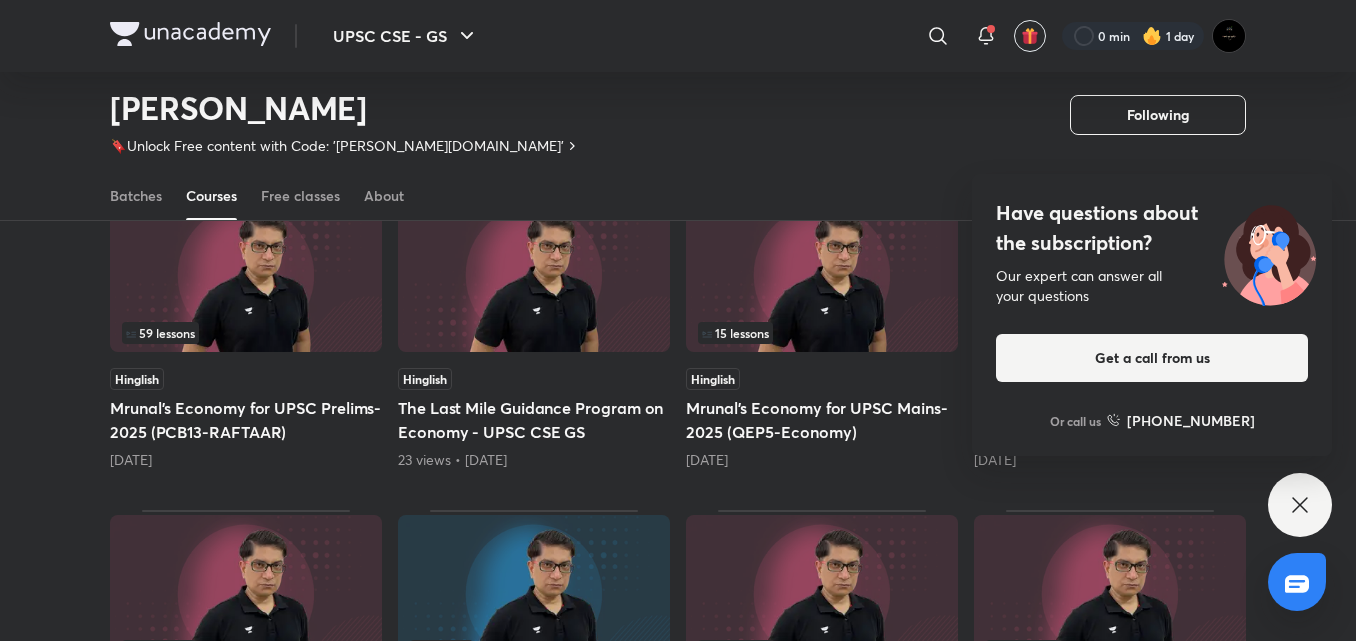 scroll, scrollTop: 603, scrollLeft: 0, axis: vertical 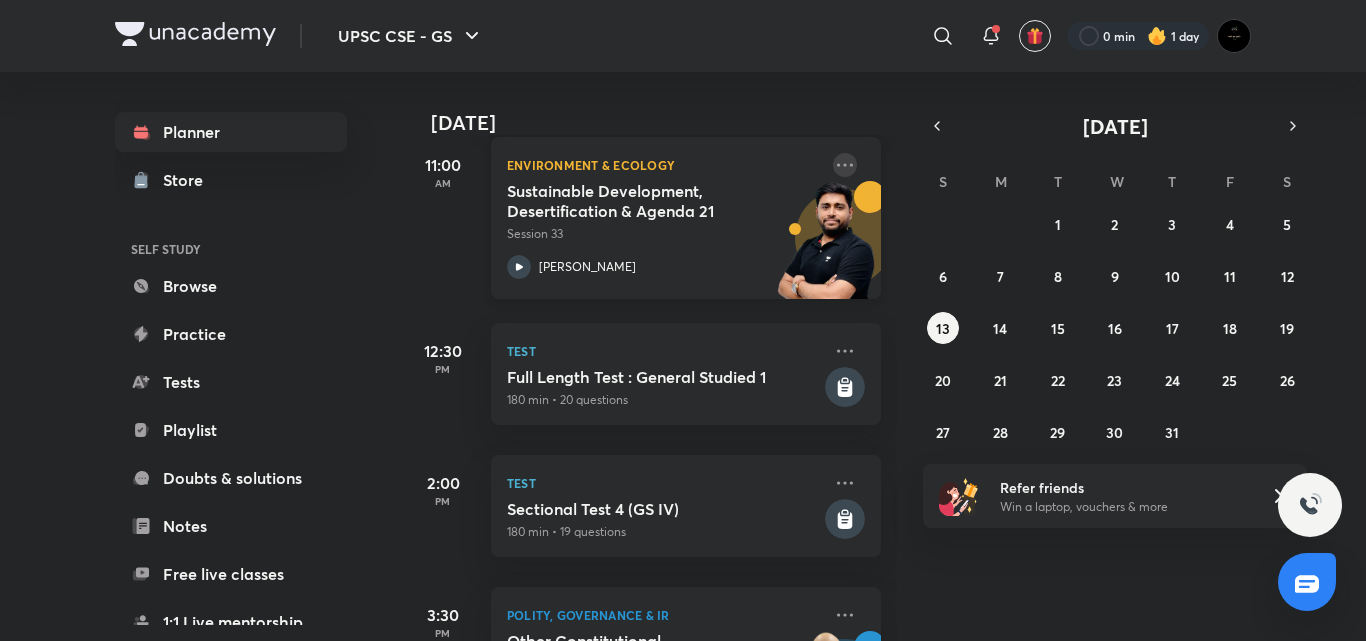 click 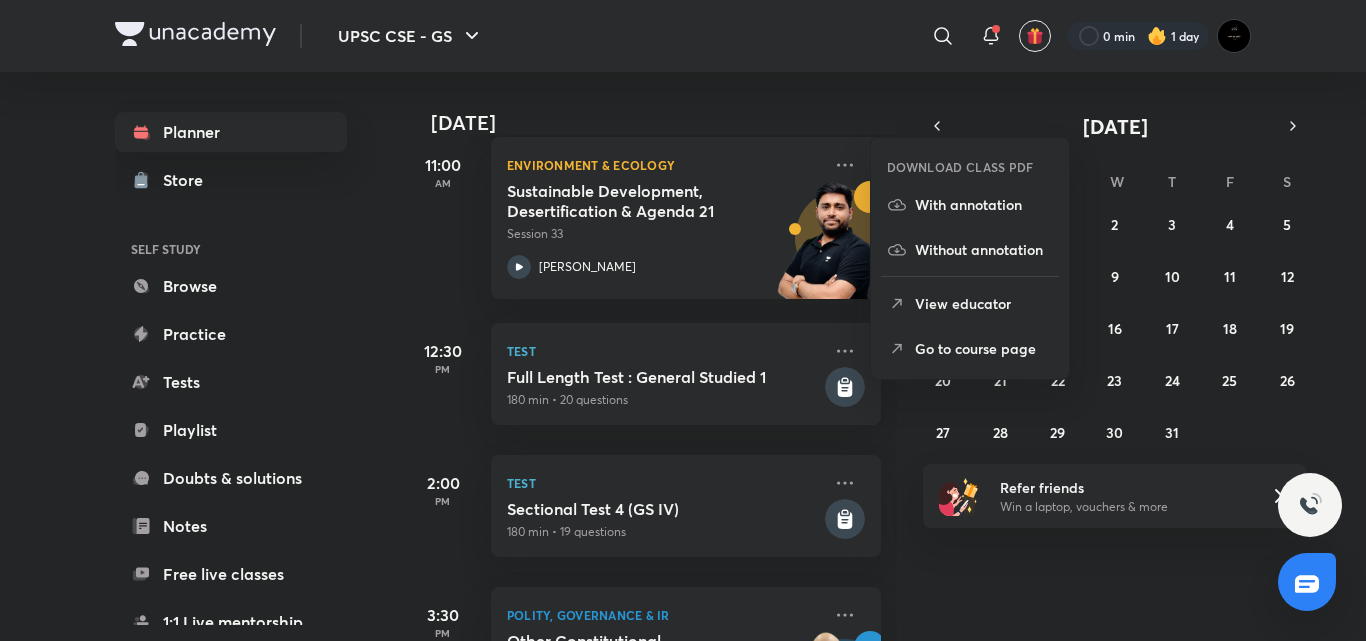 click on "Go to course page" at bounding box center (970, 348) 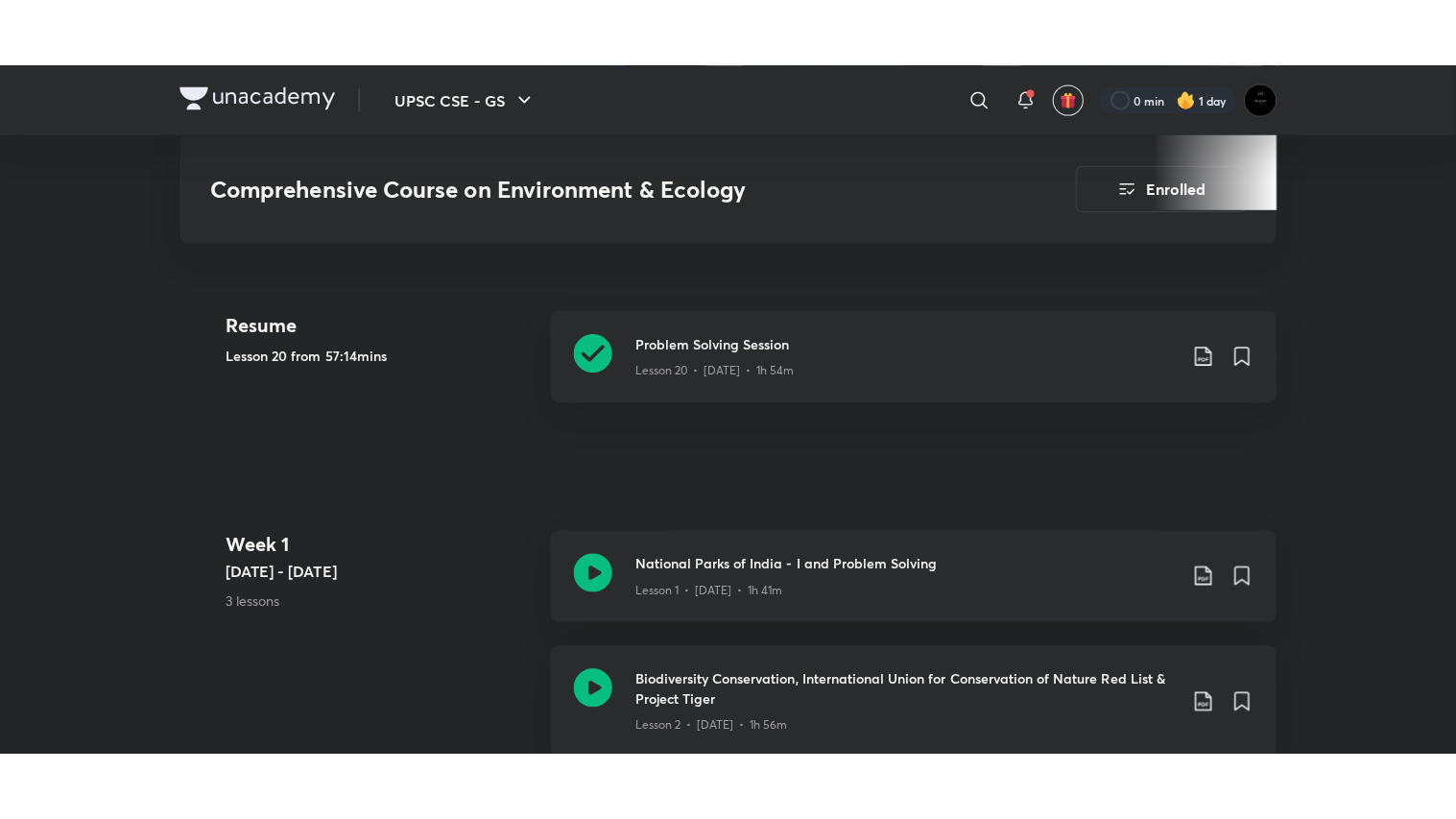 scroll, scrollTop: 888, scrollLeft: 0, axis: vertical 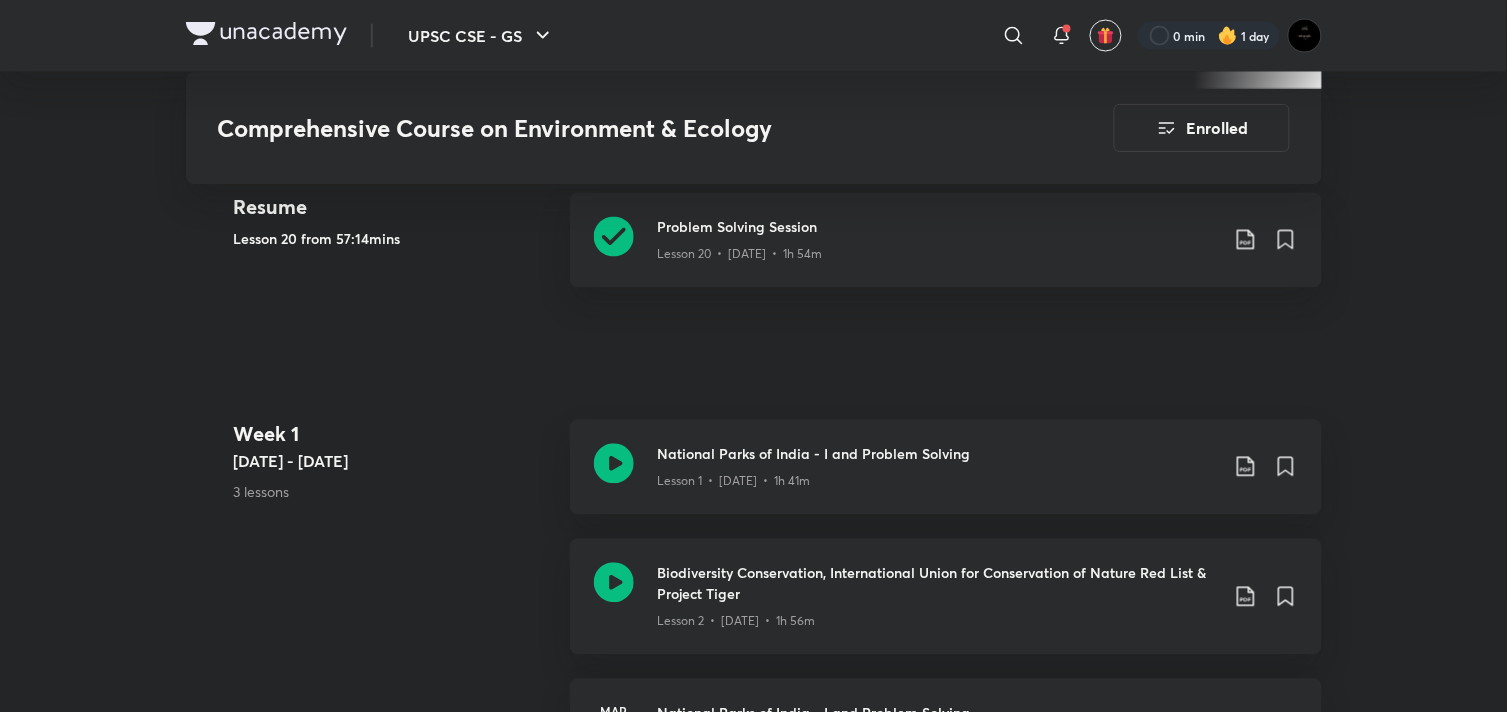 click on "Comprehensive Course on Environment & Ecology Enrolled UPSC CSE - GS Plus Syllabus Environment & Ecology Hinglish Comprehensive Course on Environment & Ecology [PERSON_NAME] In this course, [PERSON_NAME] will cover all the important concepts on Environment and Ecology. Complete theory, NCERTs, previous year questions of Prelims and Main exams will be covered. This course will be ...  Read more Updates About Enrolled Added to your planner From [DATE] · 1 class every day at 11:00 AM Demo classes   Watch free classes by the educators of this batch   12.1K Hinglish Practice & Strategy World Mapping for Beginners - Part 2 [PERSON_NAME] [DATE] • 1h    10K Hinglish Geography World Mapping gor Beginners- 3 [PERSON_NAME] [DATE] • 1h    9K Hinglish Geography World Mapping for Beginners - 4 [PERSON_NAME] [DATE] • 1h    8.8K Hinglish Geography World Maps - [GEOGRAPHIC_DATA] 2 [PERSON_NAME] [DATE] • 1h  Resume Lesson 20 from 57:14mins Problem Solving Session Week [DATE] 3 - [DATE] 3 lessons [DATE]" at bounding box center [754, 3278] 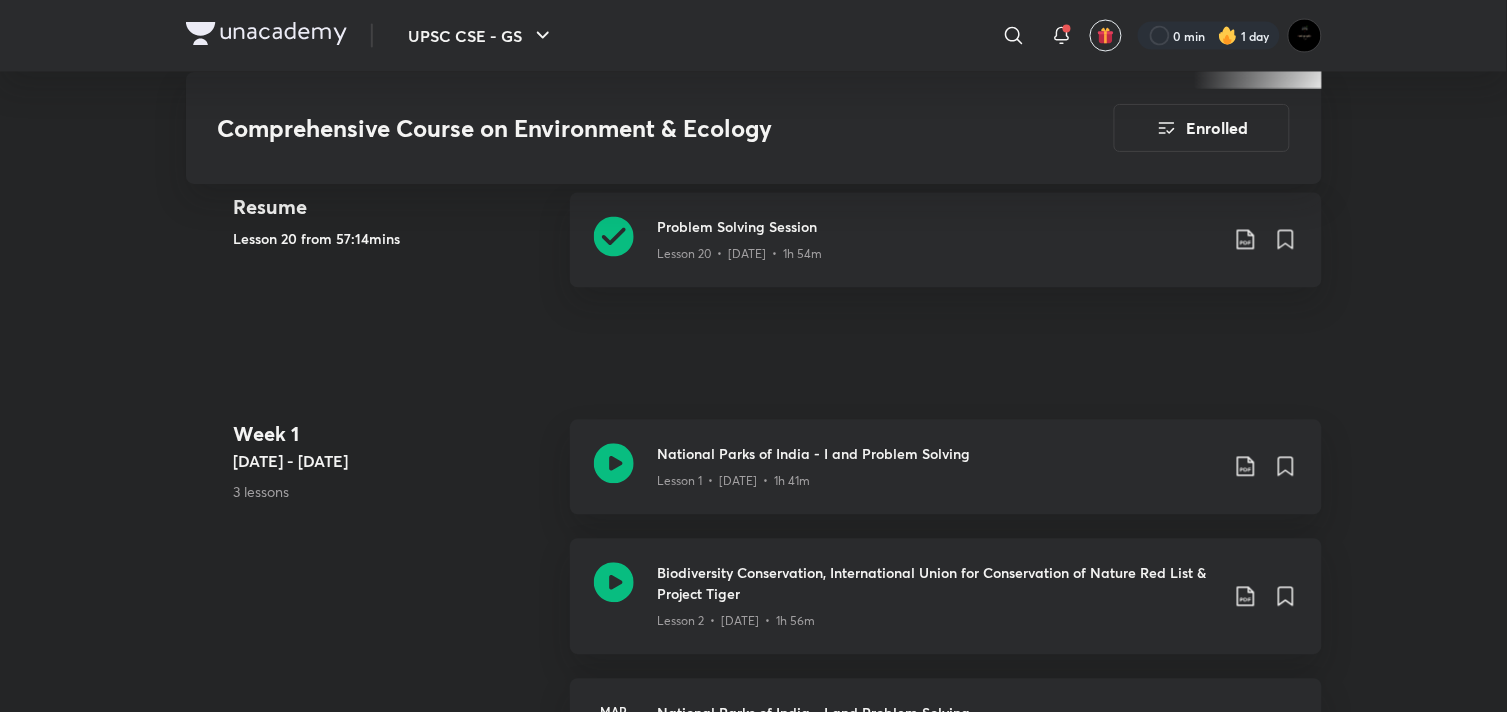 click on "Comprehensive Course on Environment & Ecology Enrolled UPSC CSE - GS Plus Syllabus Environment & Ecology Hinglish Comprehensive Course on Environment & Ecology [PERSON_NAME] In this course, [PERSON_NAME] will cover all the important concepts on Environment and Ecology. Complete theory, NCERTs, previous year questions of Prelims and Main exams will be covered. This course will be ...  Read more Updates About Enrolled Added to your planner From [DATE] · 1 class every day at 11:00 AM Demo classes   Watch free classes by the educators of this batch   12.1K Hinglish Practice & Strategy World Mapping for Beginners - Part 2 [PERSON_NAME] [DATE] • 1h    10K Hinglish Geography World Mapping gor Beginners- 3 [PERSON_NAME] [DATE] • 1h    9K Hinglish Geography World Mapping for Beginners - 4 [PERSON_NAME] [DATE] • 1h    8.8K Hinglish Geography World Maps - [GEOGRAPHIC_DATA] 2 [PERSON_NAME] [DATE] • 1h  Resume Lesson 20 from 57:14mins Problem Solving Session Week [DATE] 3 - [DATE] 3 lessons [DATE]" at bounding box center (754, 3278) 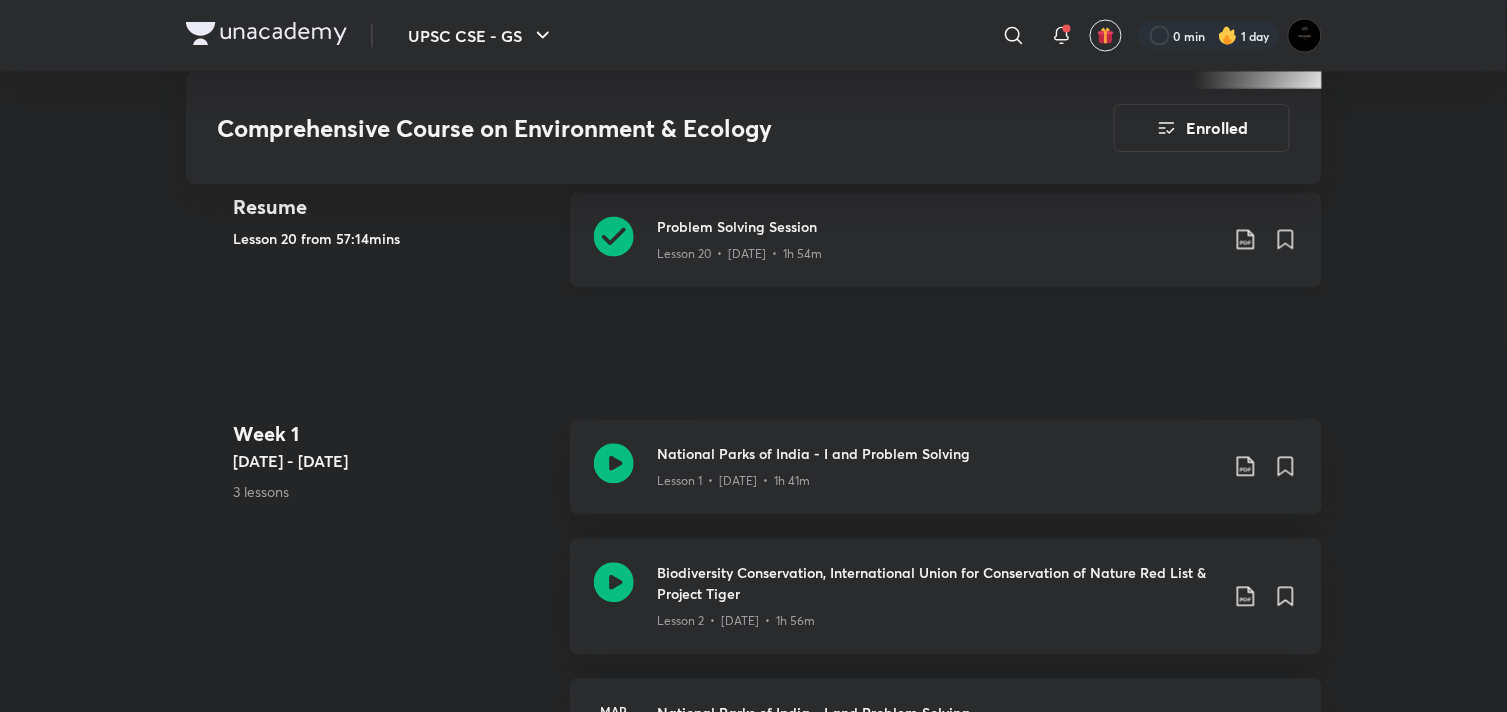 click at bounding box center (614, 240) 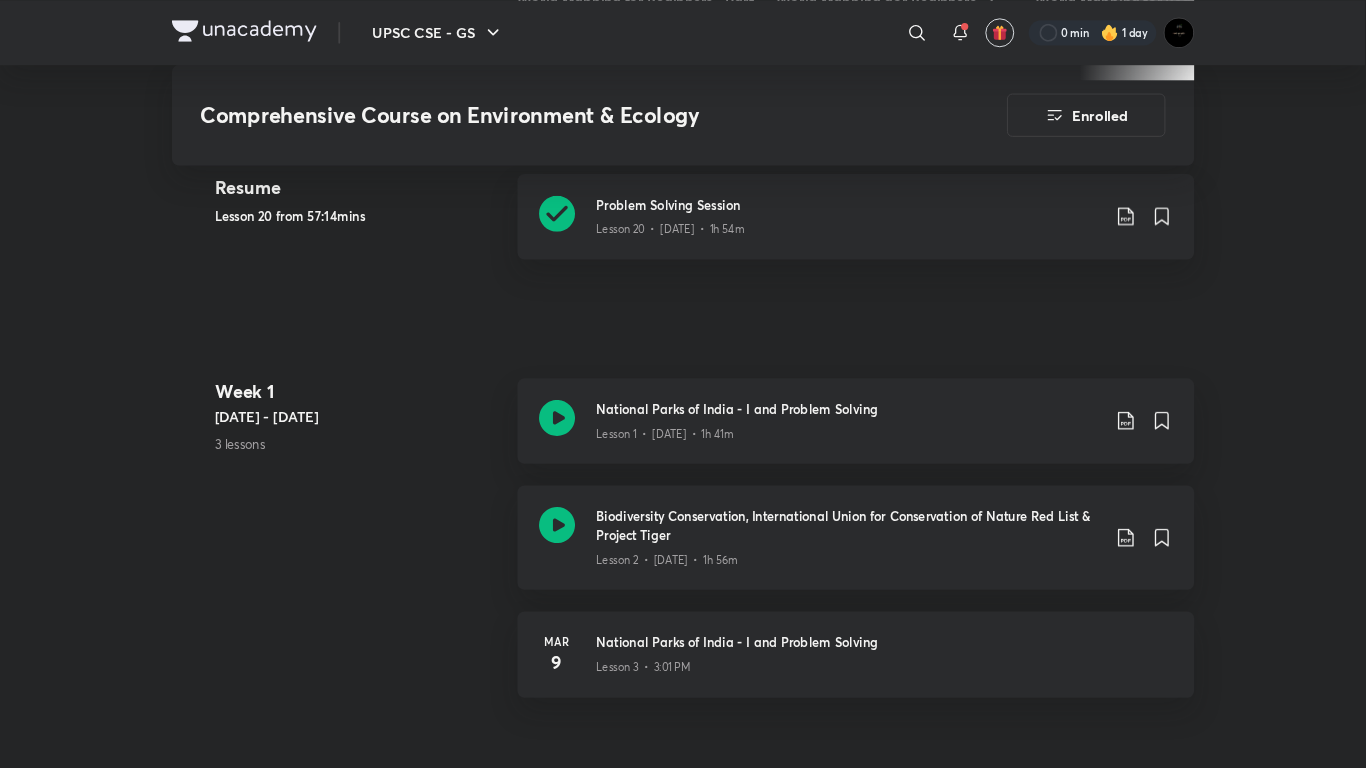 scroll, scrollTop: 926, scrollLeft: 0, axis: vertical 